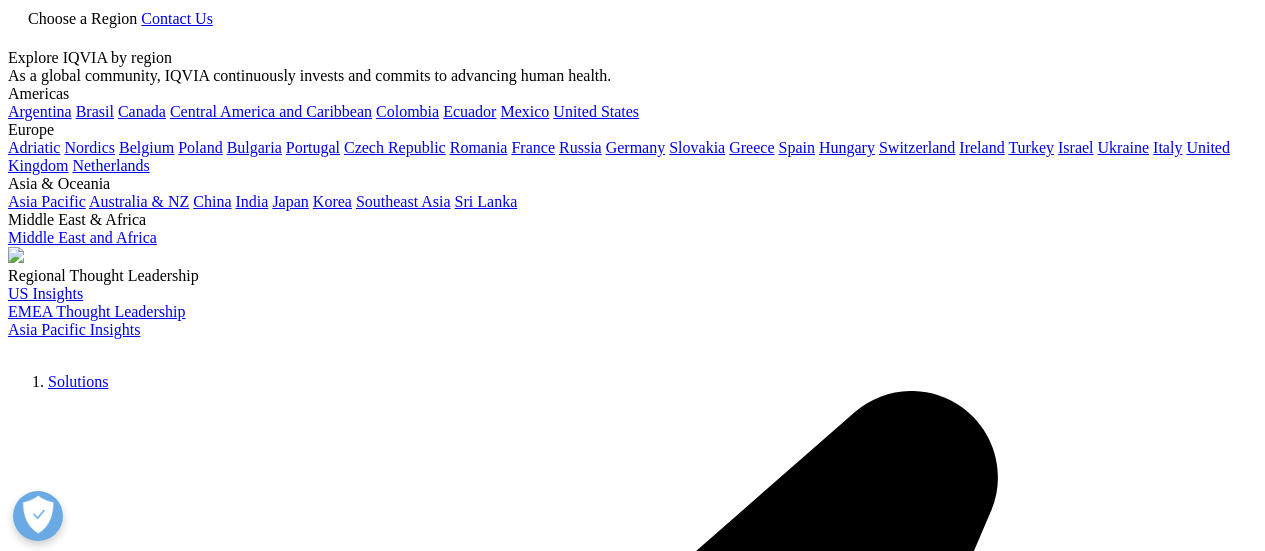 scroll, scrollTop: 0, scrollLeft: 0, axis: both 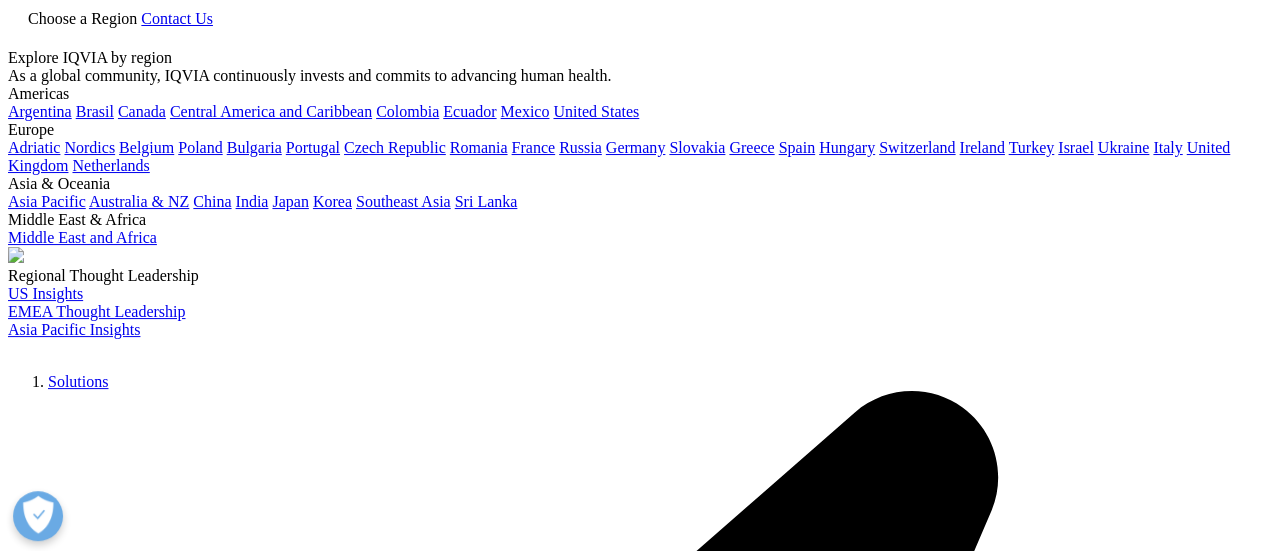 click on "Choose a Region" at bounding box center [82, 18] 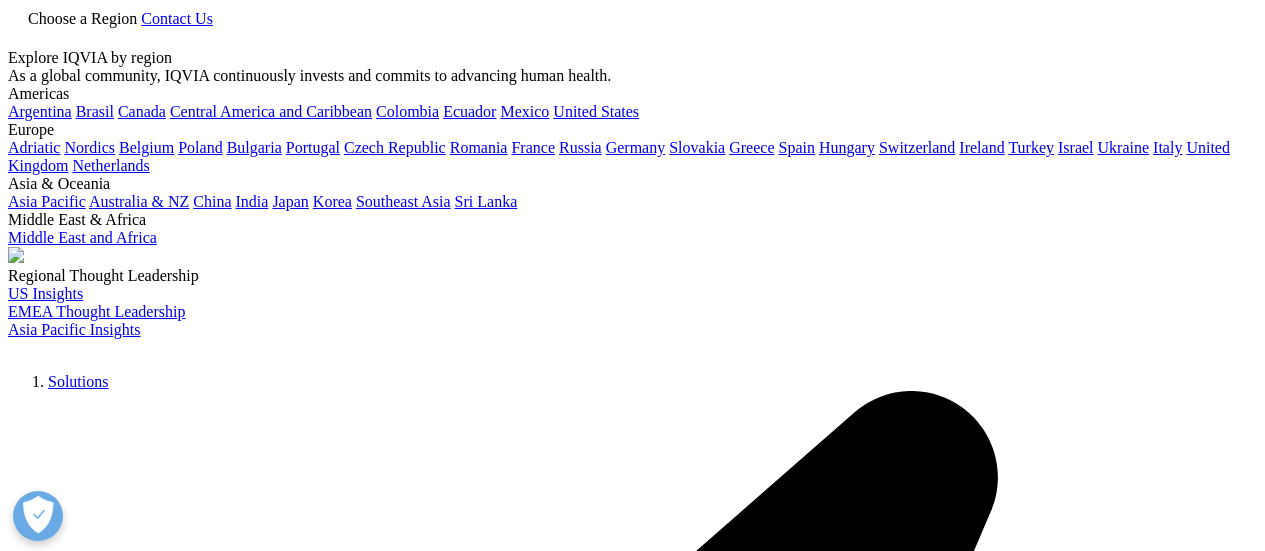 scroll, scrollTop: 0, scrollLeft: 0, axis: both 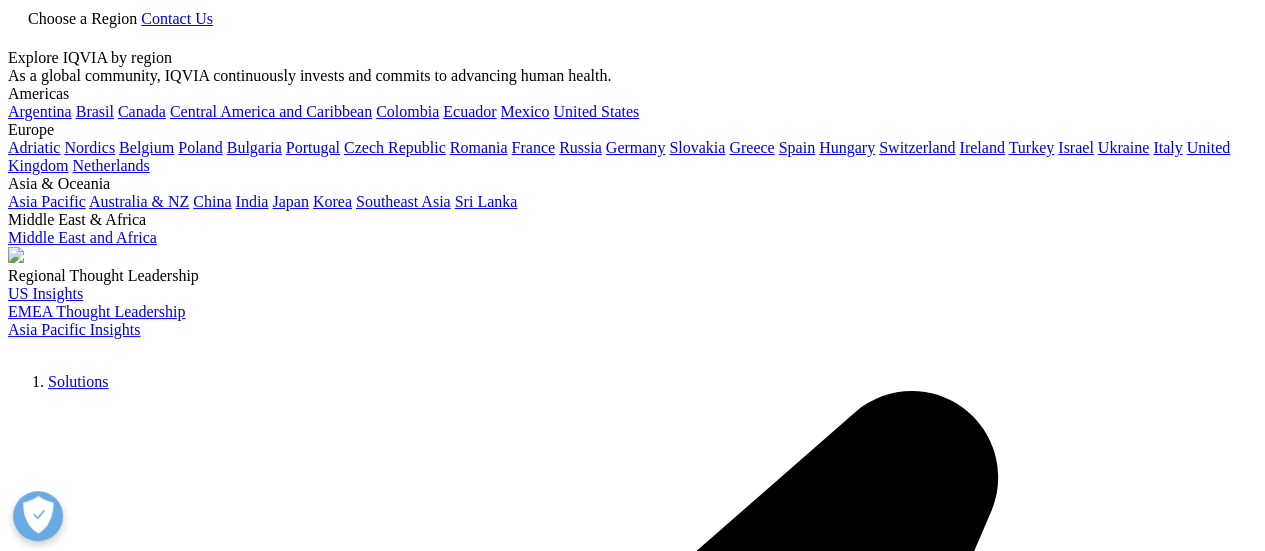 click on "Choose a Region" at bounding box center [82, 18] 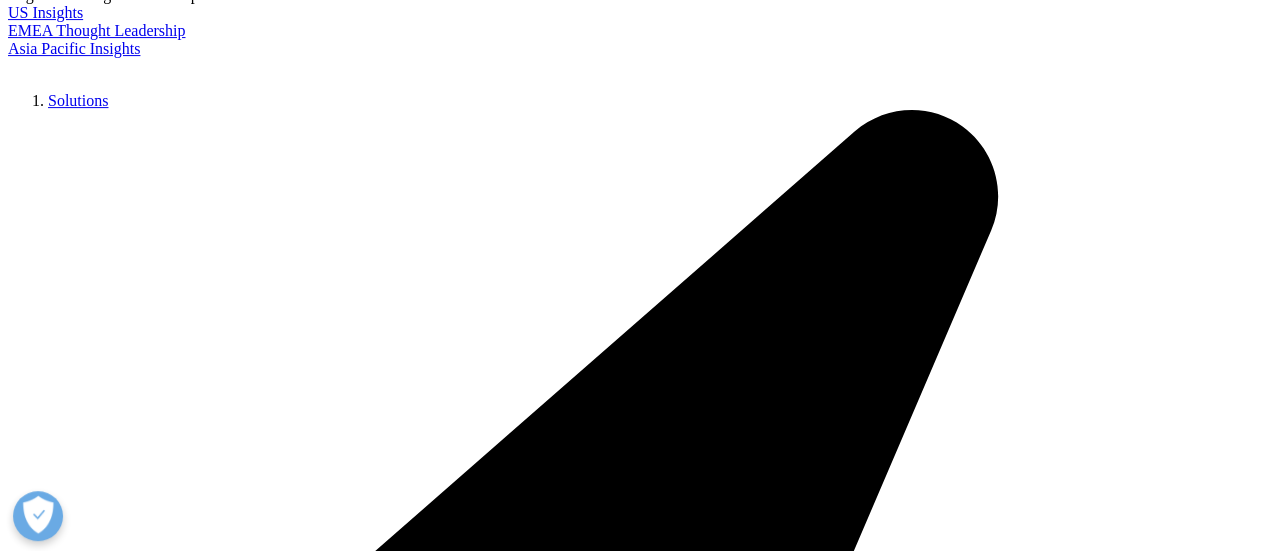 scroll, scrollTop: 400, scrollLeft: 0, axis: vertical 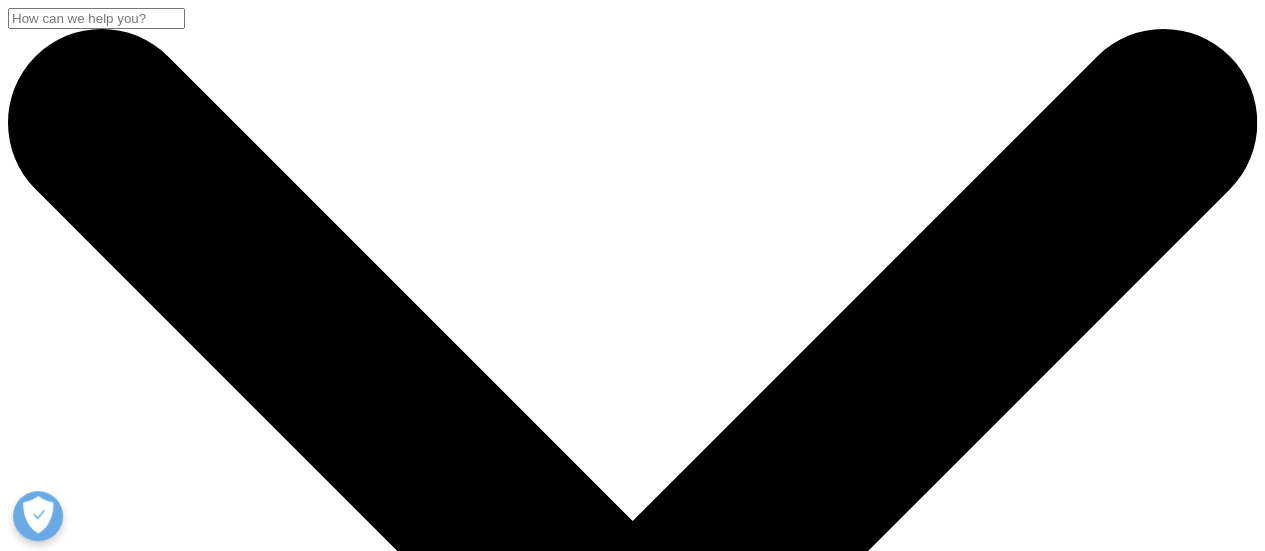 click on "Overview" at bounding box center (122, 13642) 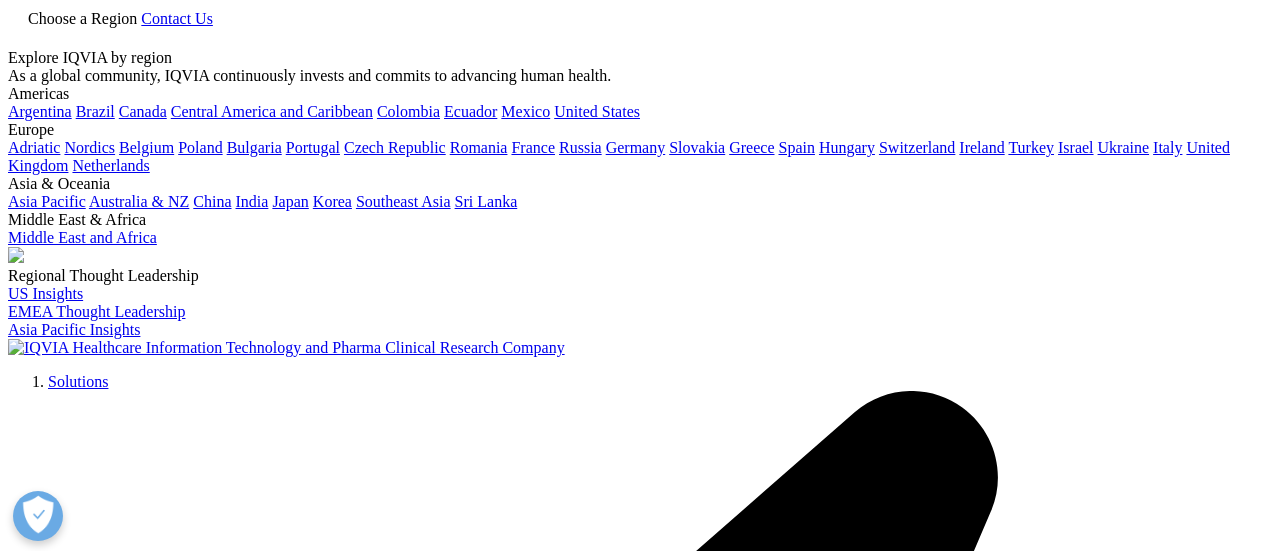 scroll, scrollTop: 0, scrollLeft: 0, axis: both 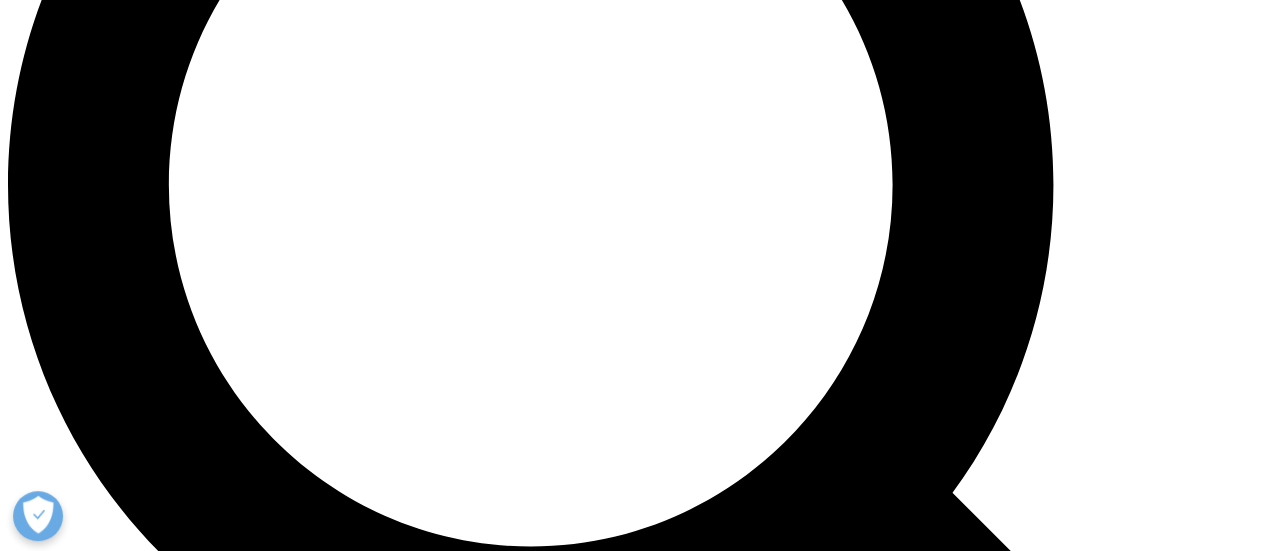 click on "Read report" at bounding box center [45, 21998] 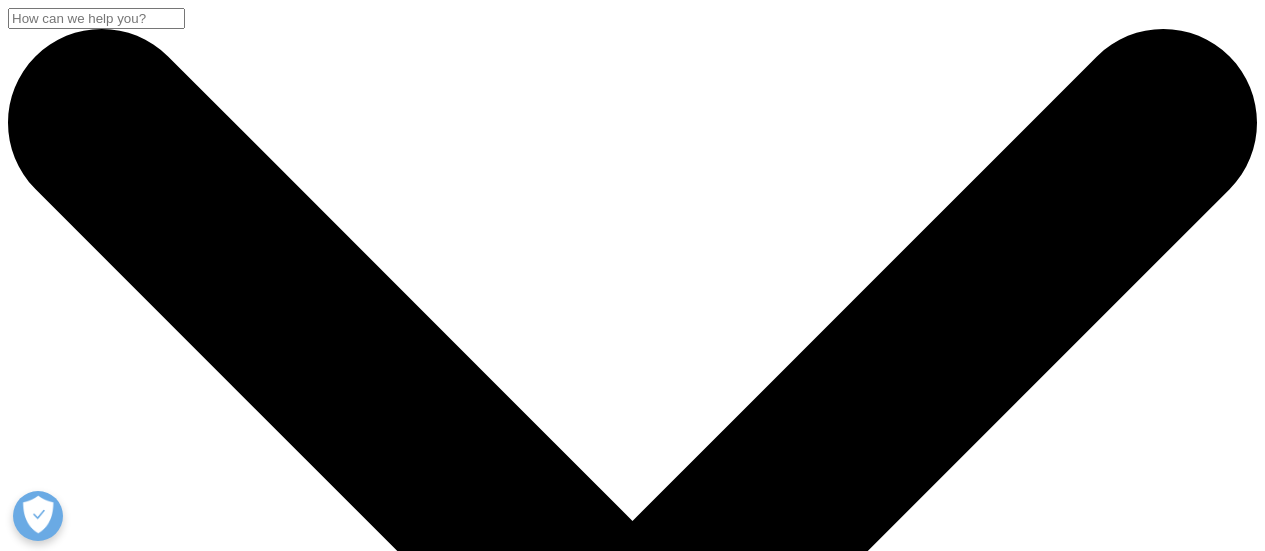 scroll, scrollTop: 0, scrollLeft: 0, axis: both 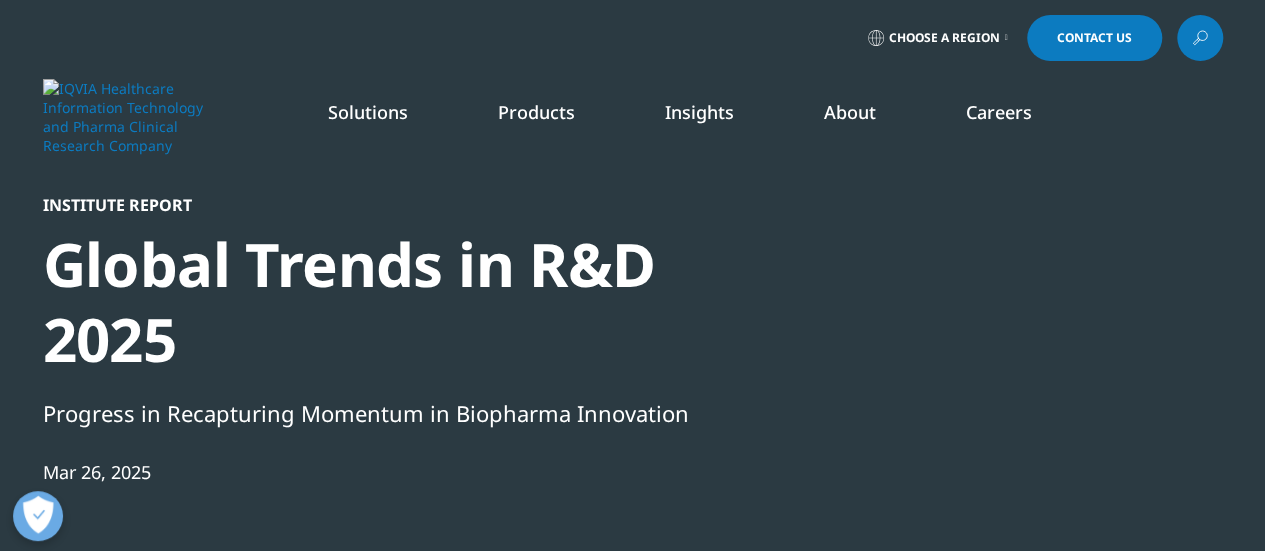 click on "Global Trends in R&D 2025" at bounding box center [386, 302] 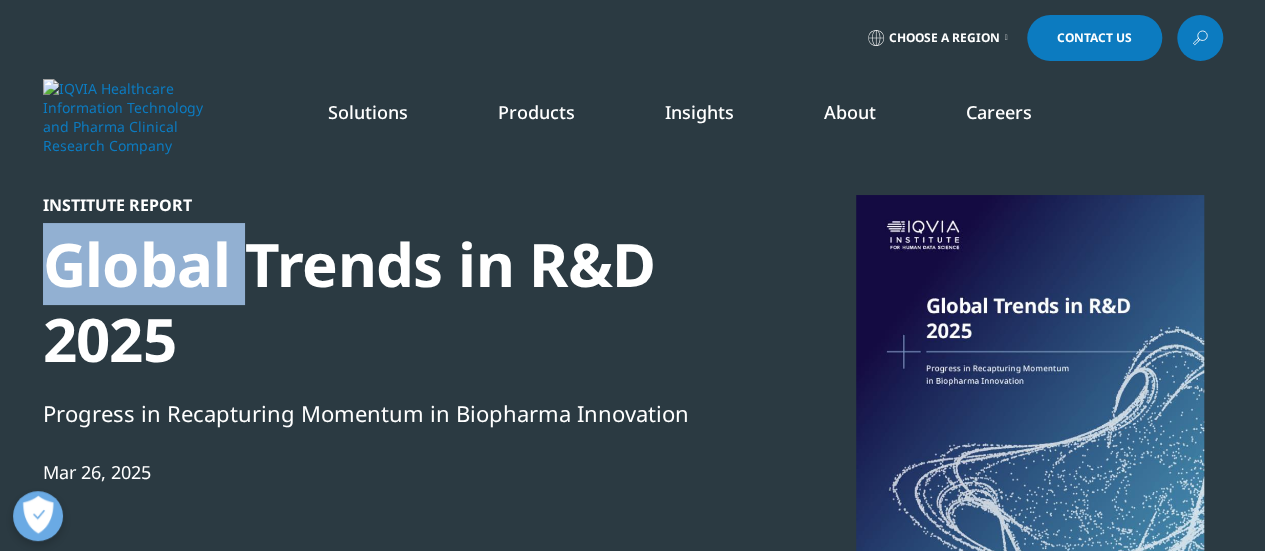 click on "Global Trends in R&D 2025" at bounding box center (386, 302) 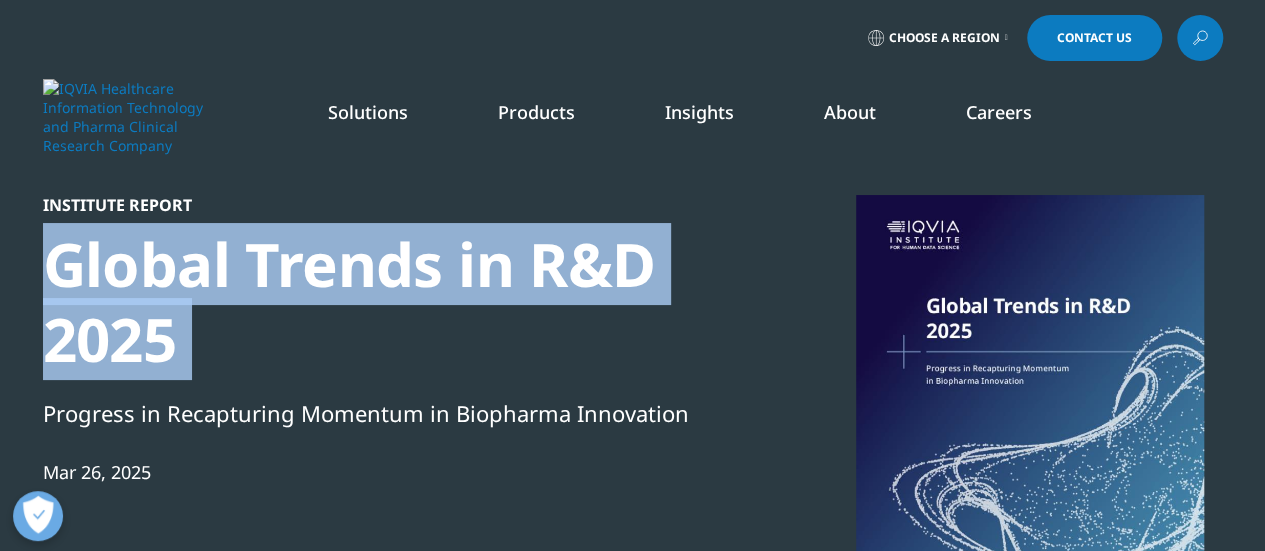 click on "Global Trends in R&D 2025" at bounding box center [386, 302] 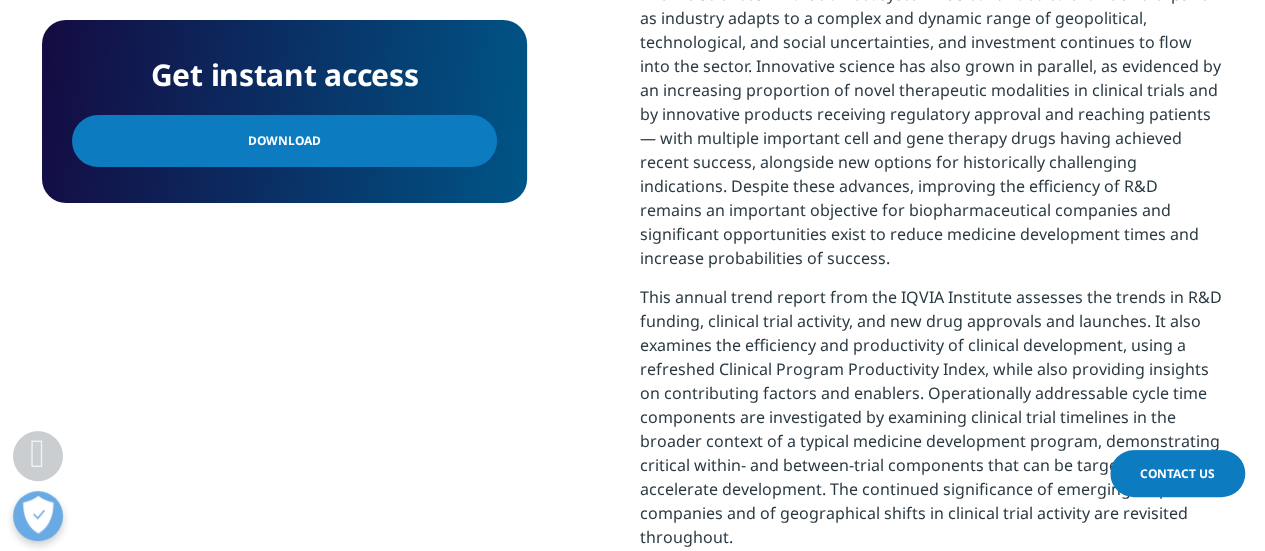 scroll, scrollTop: 900, scrollLeft: 0, axis: vertical 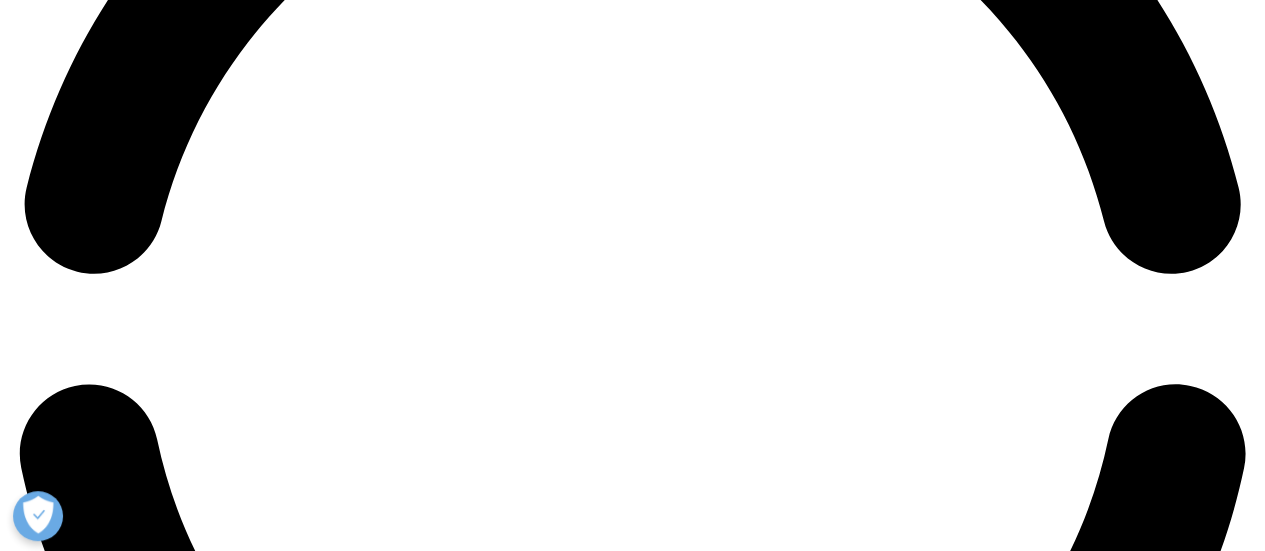 drag, startPoint x: 407, startPoint y: 408, endPoint x: 240, endPoint y: 498, distance: 189.70767 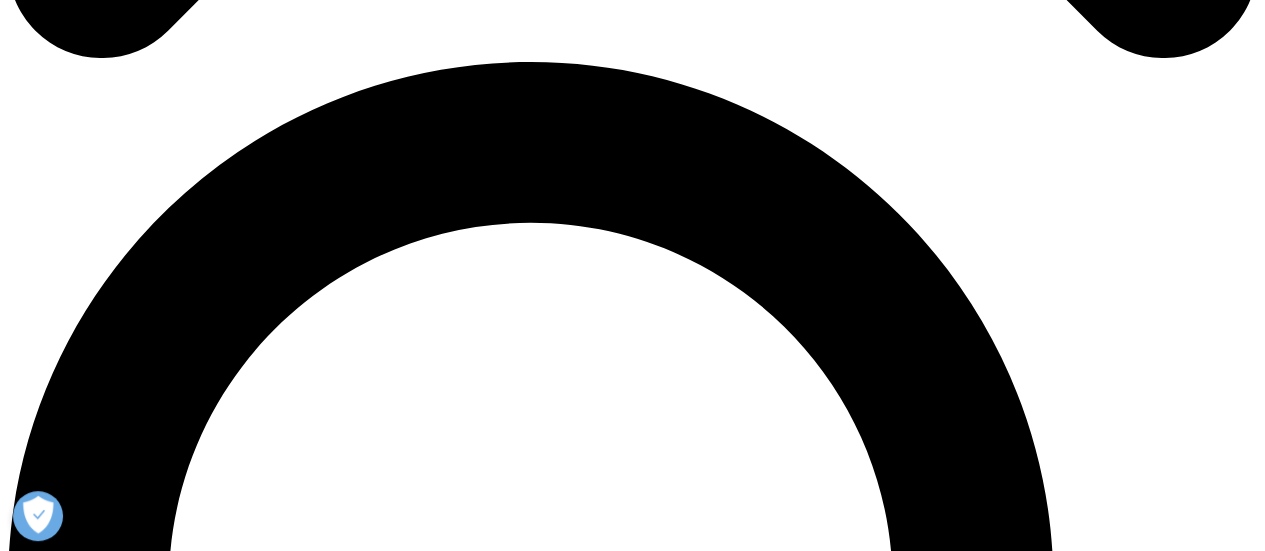scroll, scrollTop: 820, scrollLeft: 0, axis: vertical 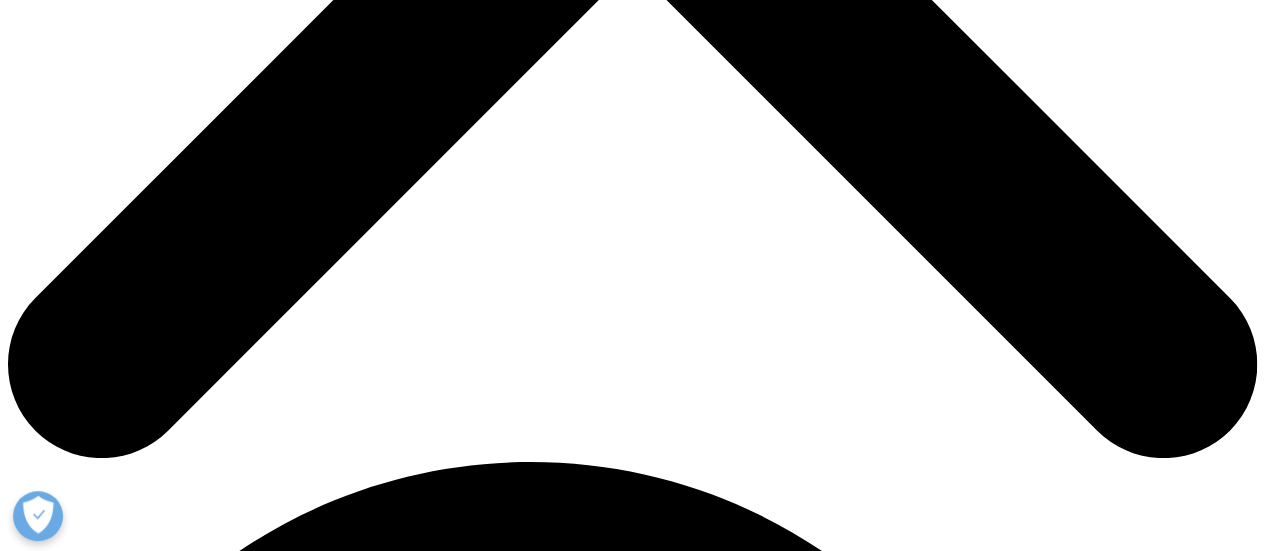 click on "Global Trends in R&D 2025: Markers and Metrics" at bounding box center [632, 23346] 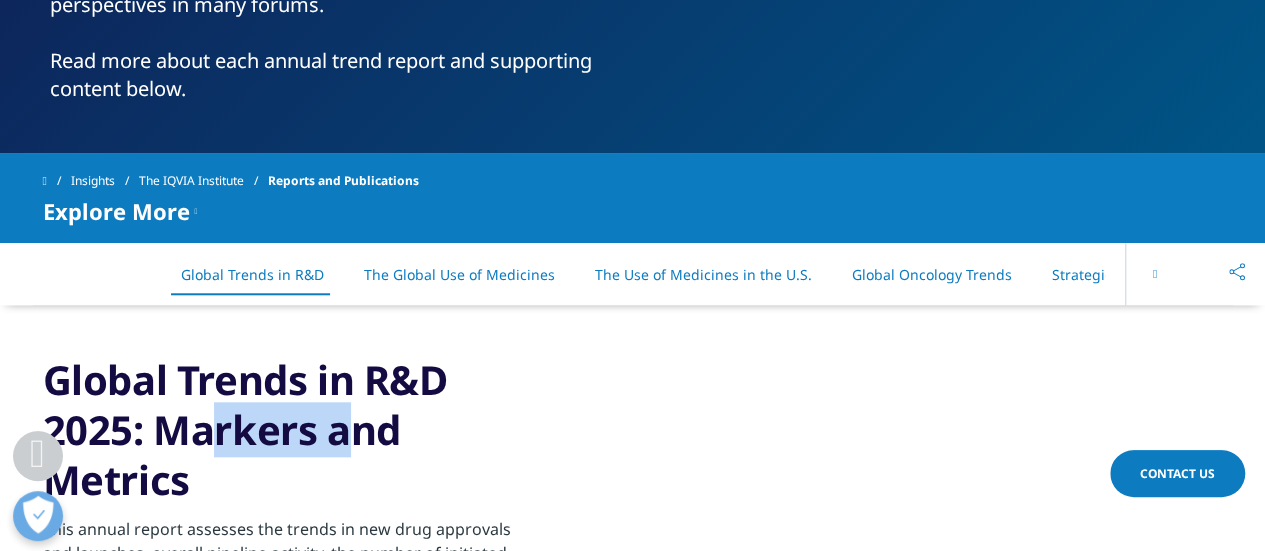 click on "Global Trends in R&D 2025: Markers and Metrics" at bounding box center [285, 430] 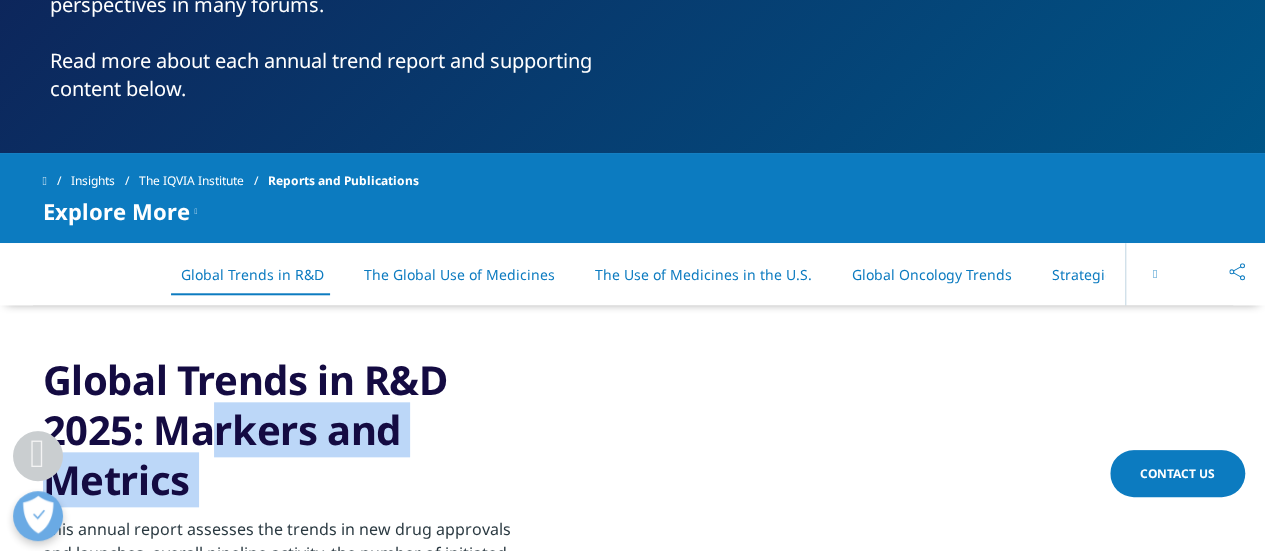 click on "Global Trends in R&D 2025: Markers and Metrics" at bounding box center [285, 430] 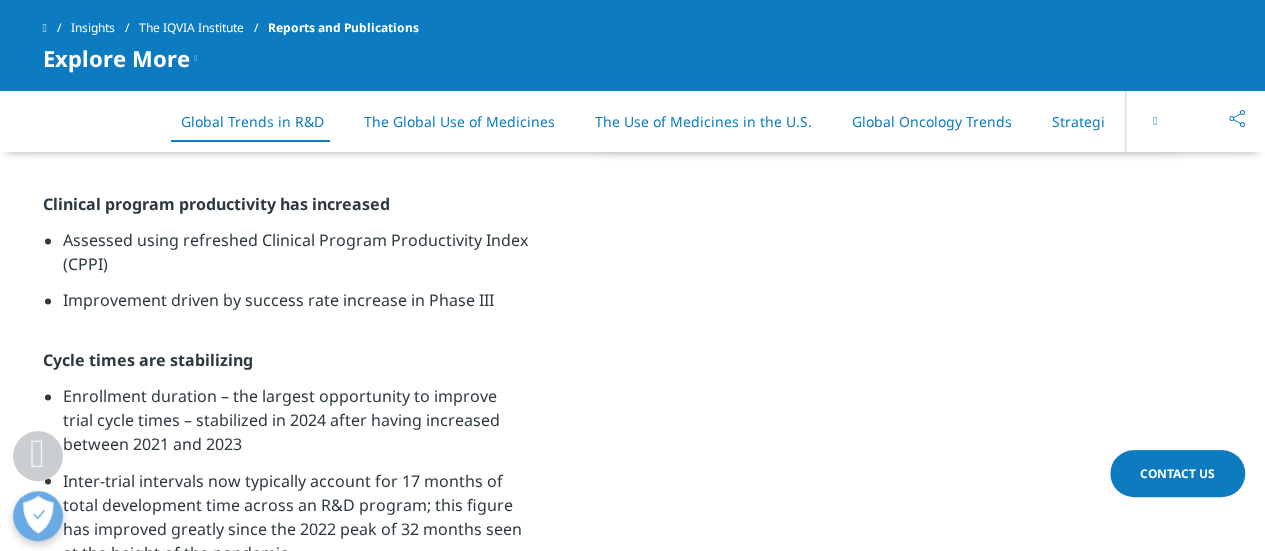 scroll, scrollTop: 1820, scrollLeft: 0, axis: vertical 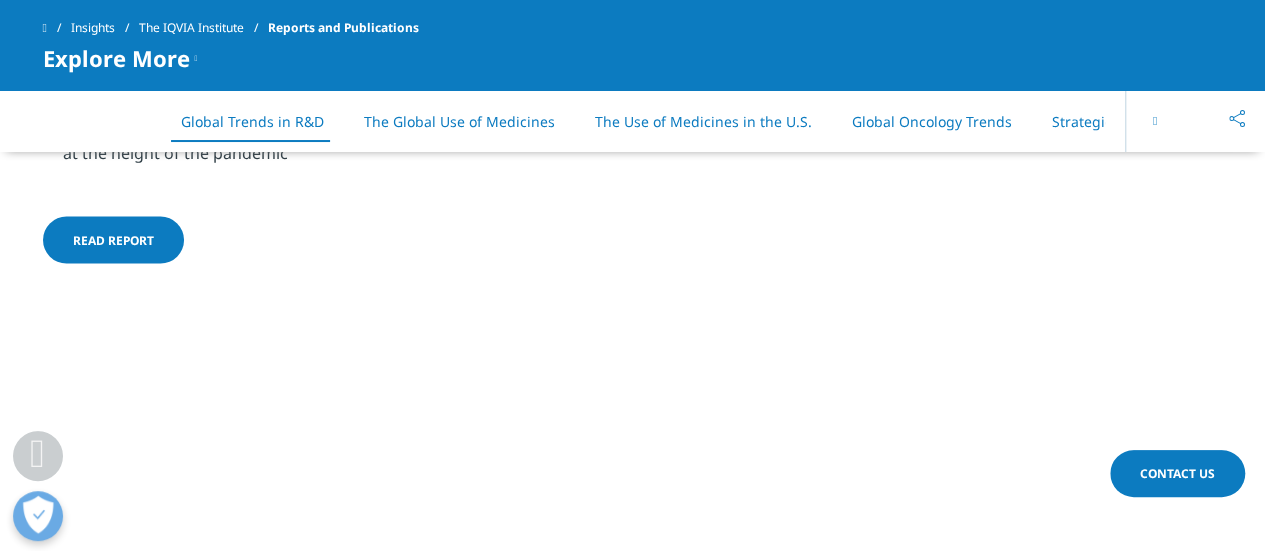 click on "Global Oncology Trends" at bounding box center (932, 121) 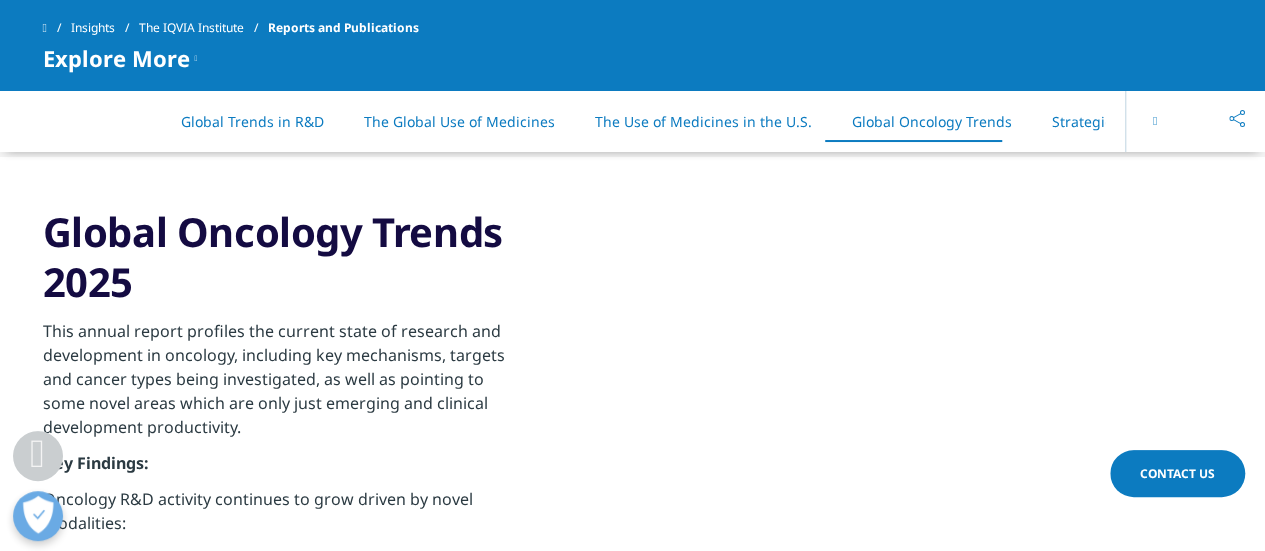 scroll, scrollTop: 7800, scrollLeft: 0, axis: vertical 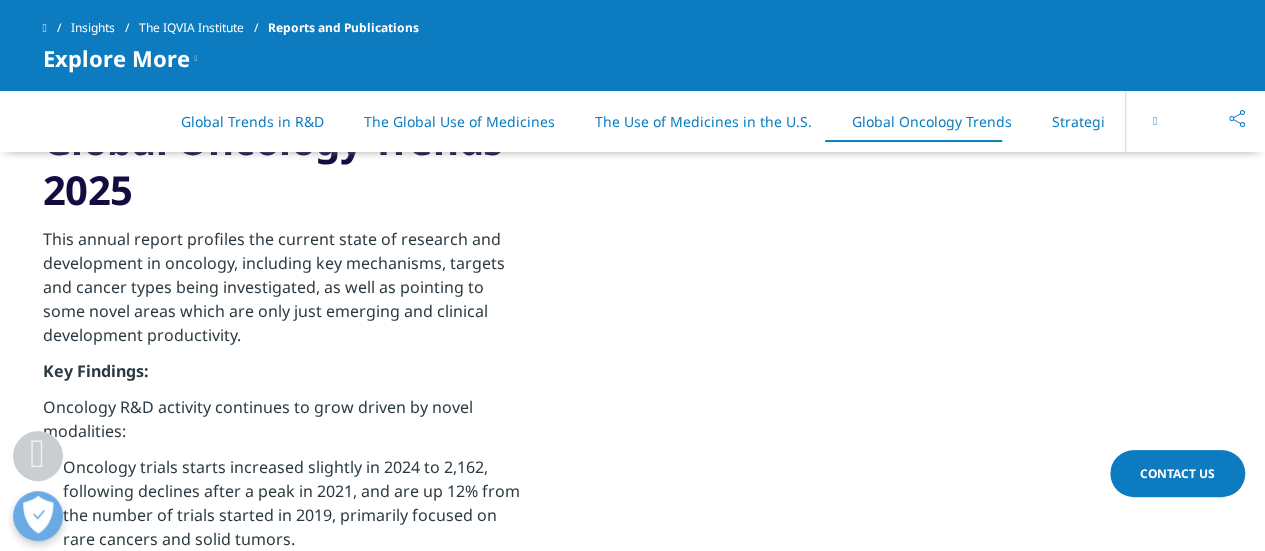 click on "Strategic Reports" at bounding box center [1110, 121] 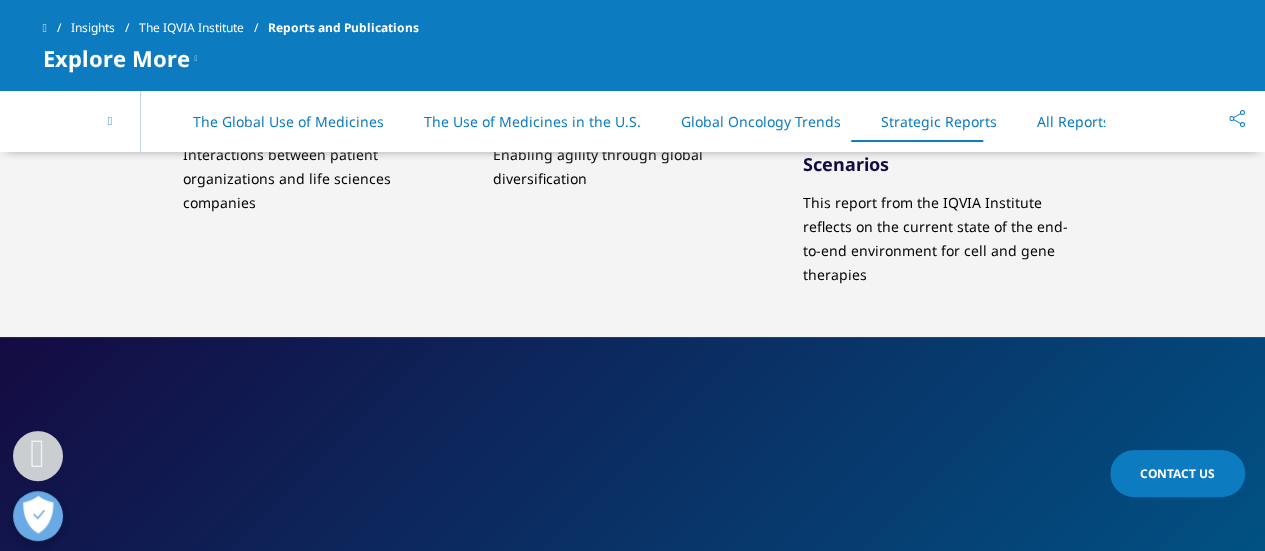 scroll, scrollTop: 9914, scrollLeft: 0, axis: vertical 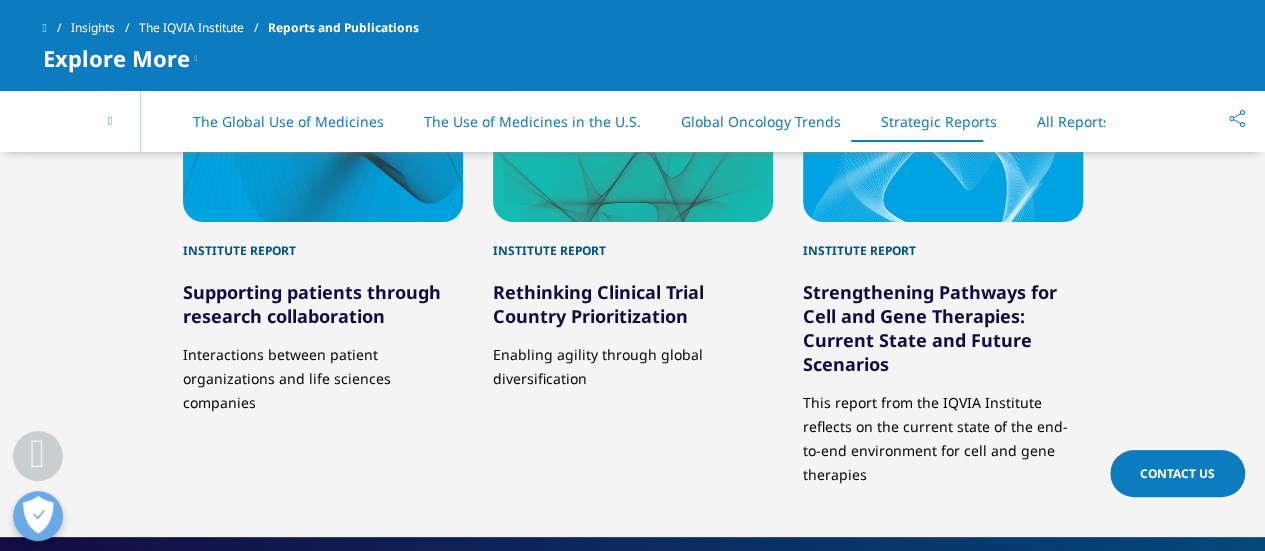 click on "All Reports" at bounding box center (1073, 121) 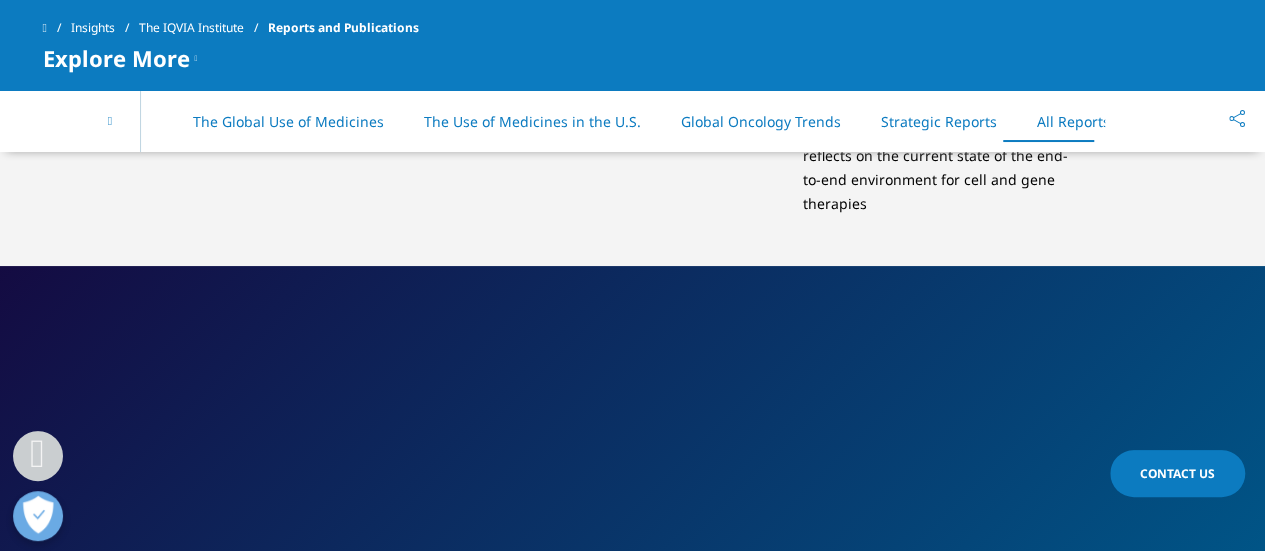 scroll, scrollTop: 10385, scrollLeft: 0, axis: vertical 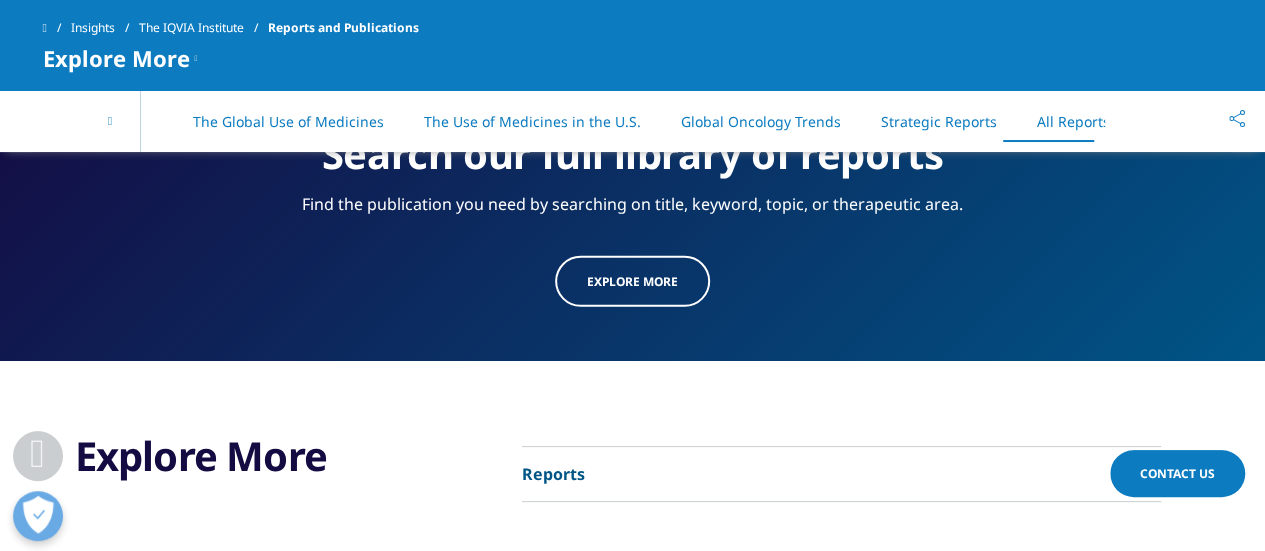 click on "Explore more" at bounding box center [632, 281] 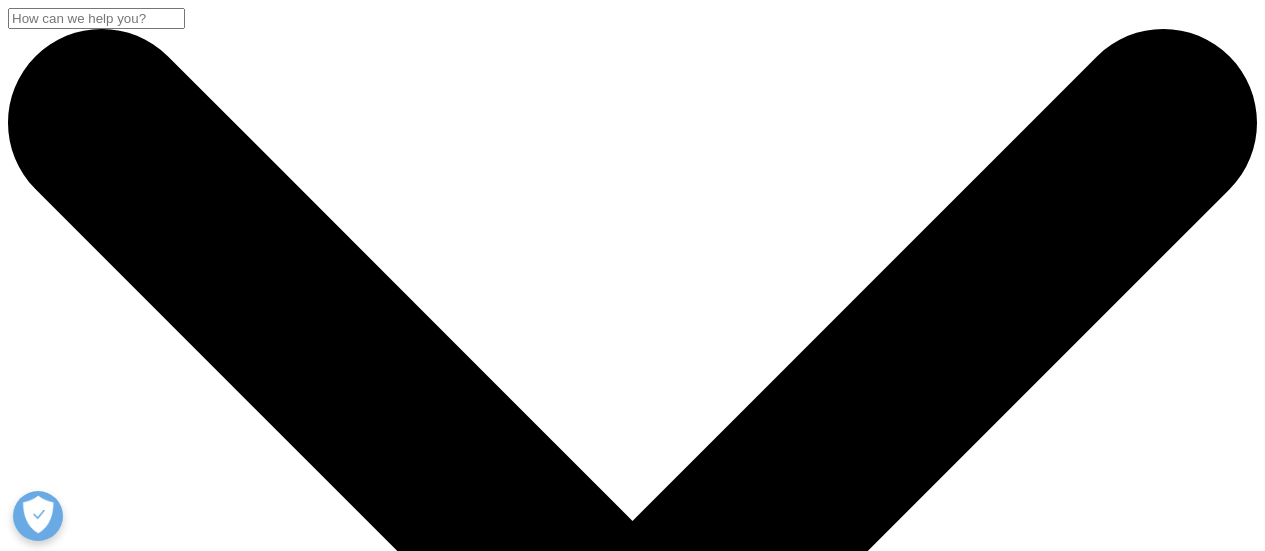 scroll, scrollTop: 0, scrollLeft: 0, axis: both 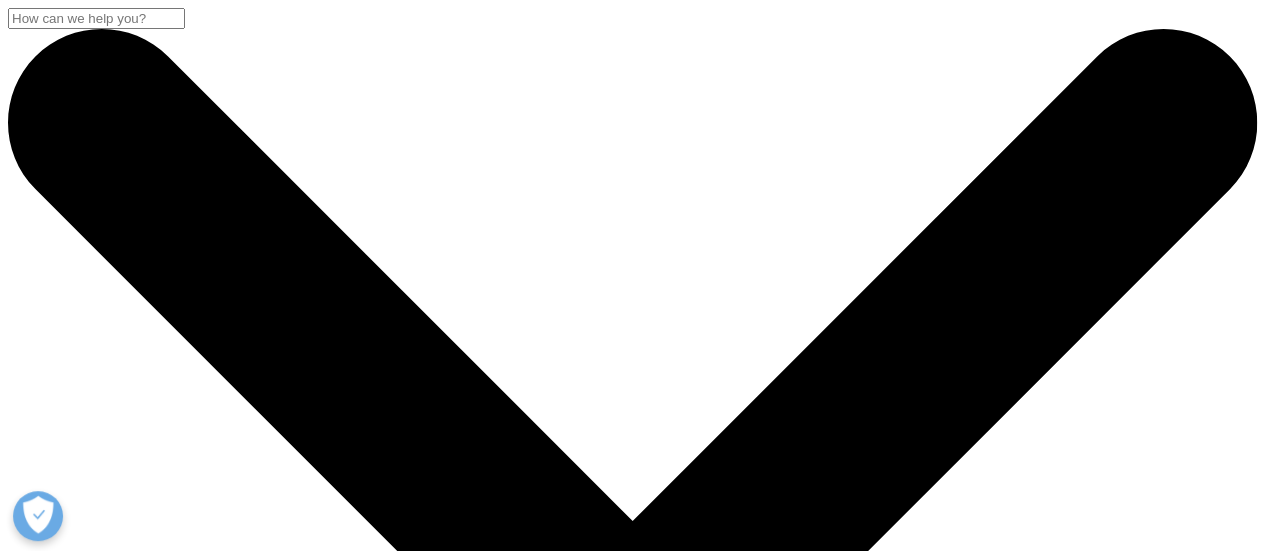 drag, startPoint x: 50, startPoint y: 256, endPoint x: 74, endPoint y: 261, distance: 24.5153 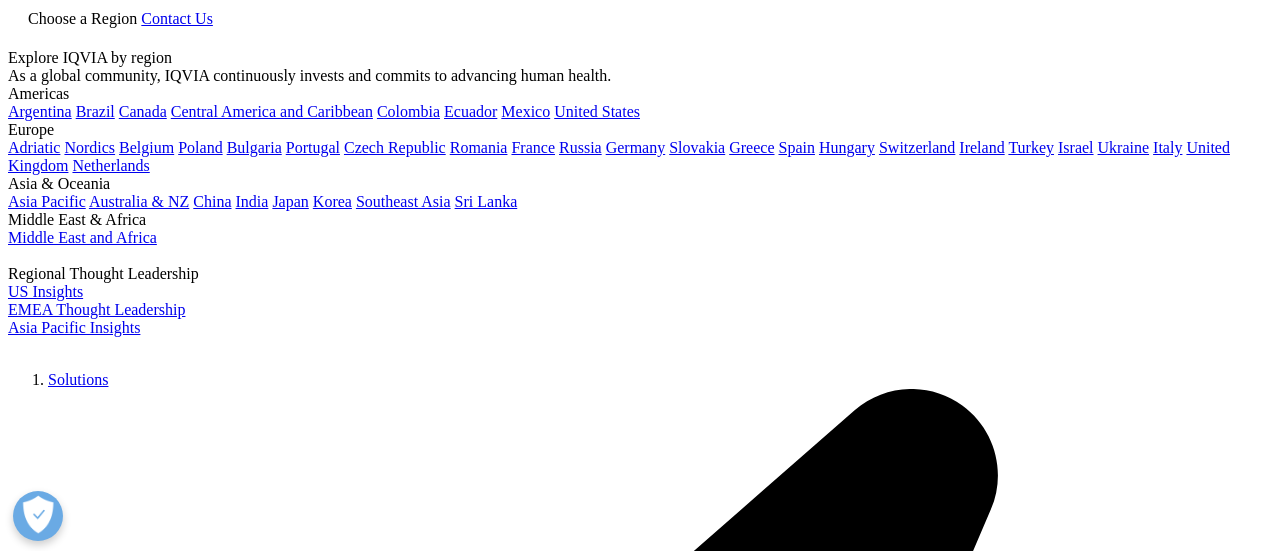 scroll, scrollTop: 0, scrollLeft: 0, axis: both 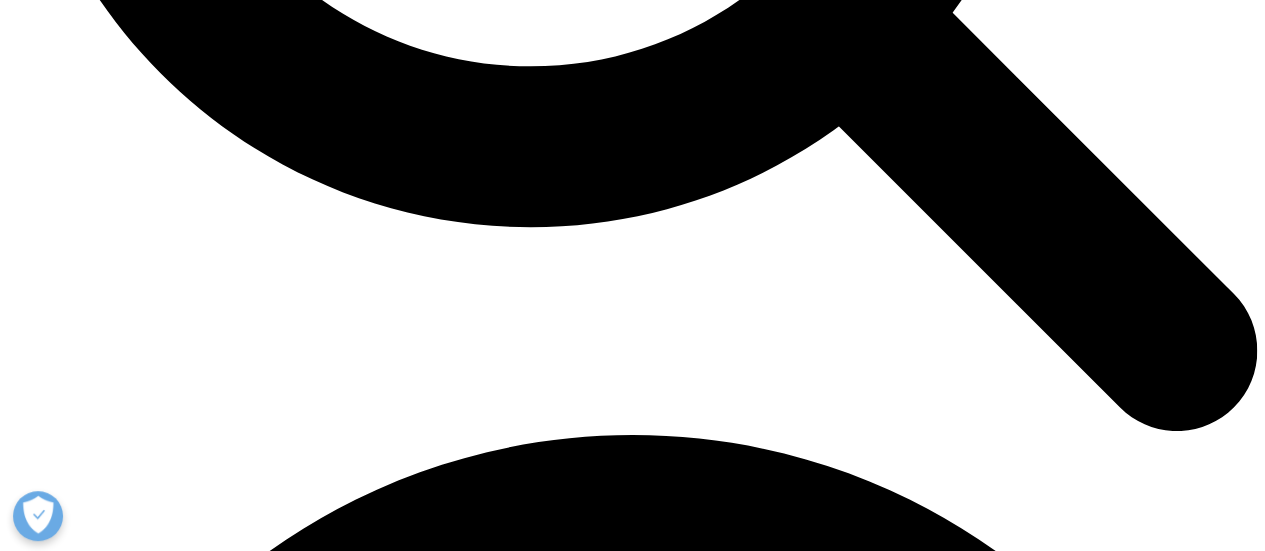 click on "Load More Results" at bounding box center (69, 98250) 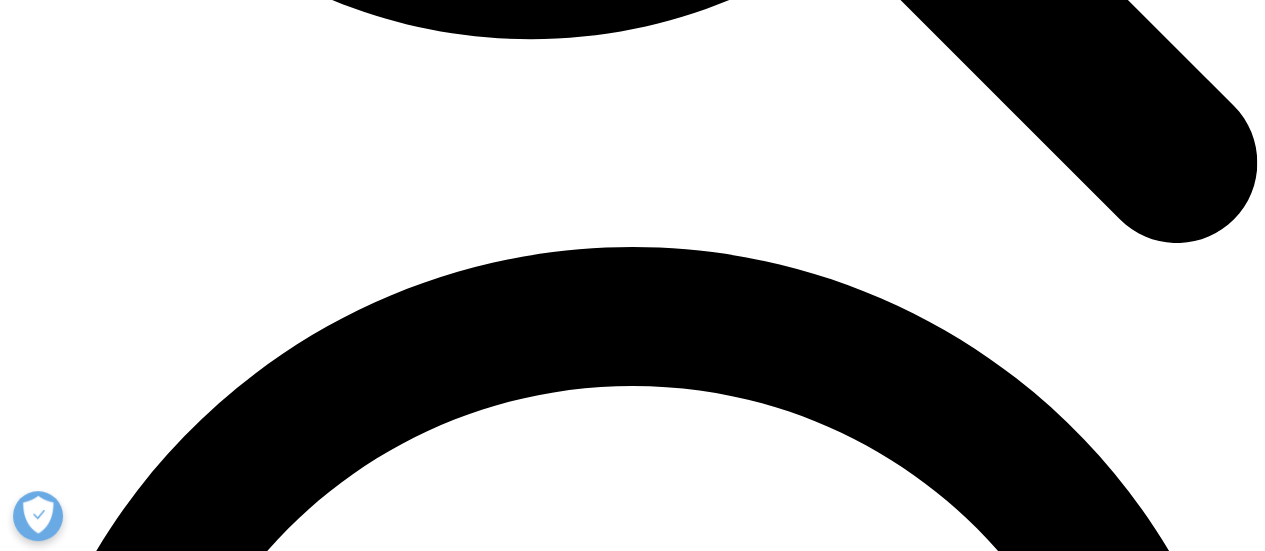 scroll, scrollTop: 2500, scrollLeft: 0, axis: vertical 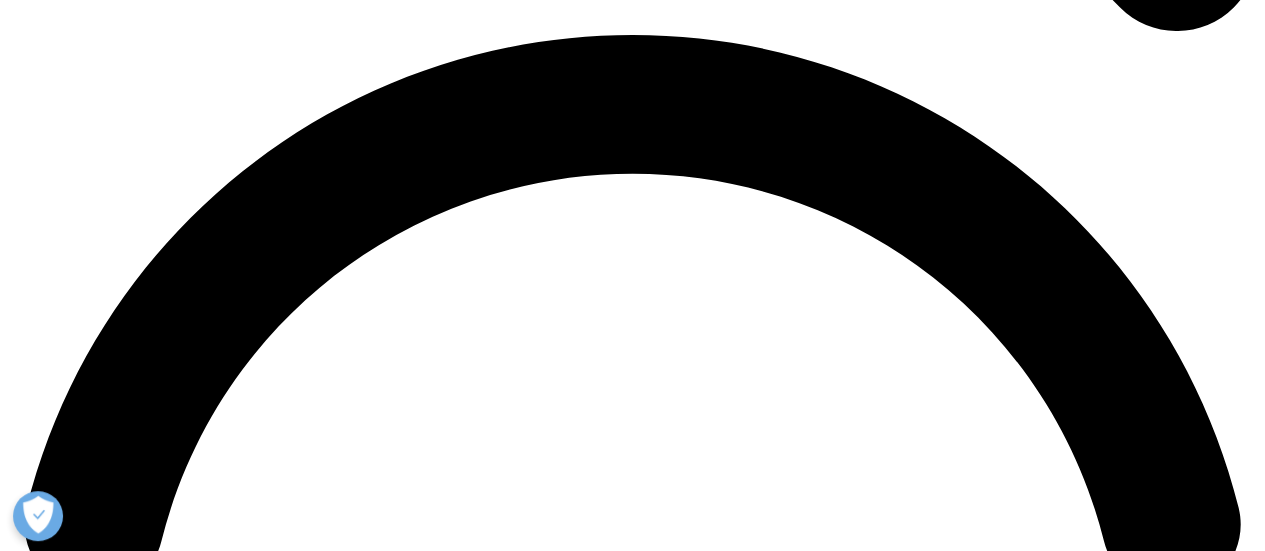 click on "Institute Report
2025 Indicators of Progress for the Life Sciences Sector
Learn More" at bounding box center (632, 97977) 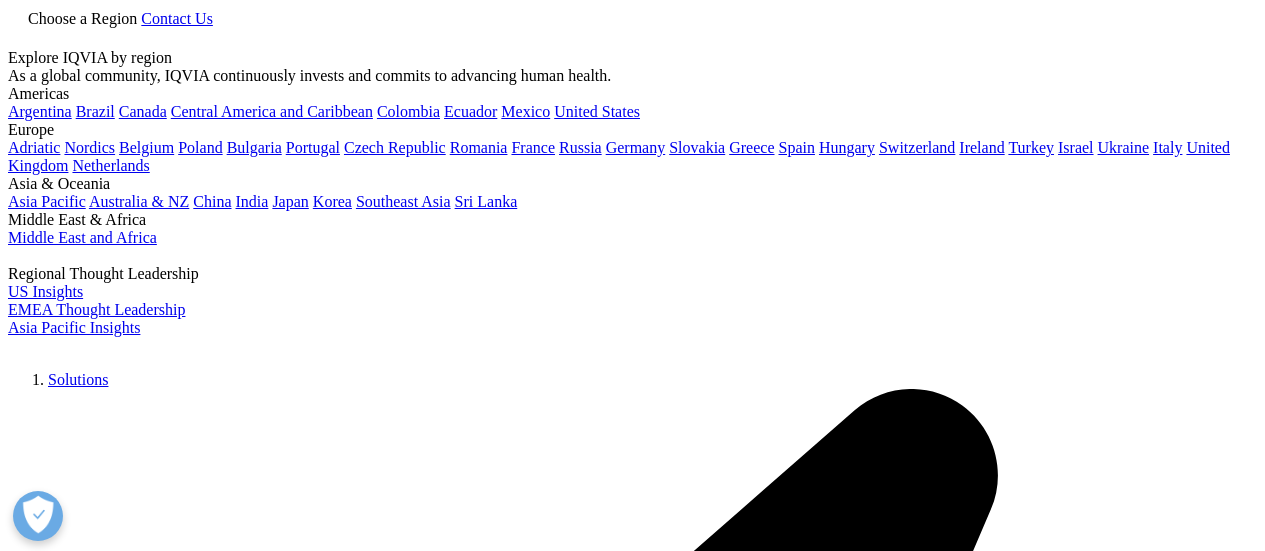 scroll, scrollTop: 0, scrollLeft: 0, axis: both 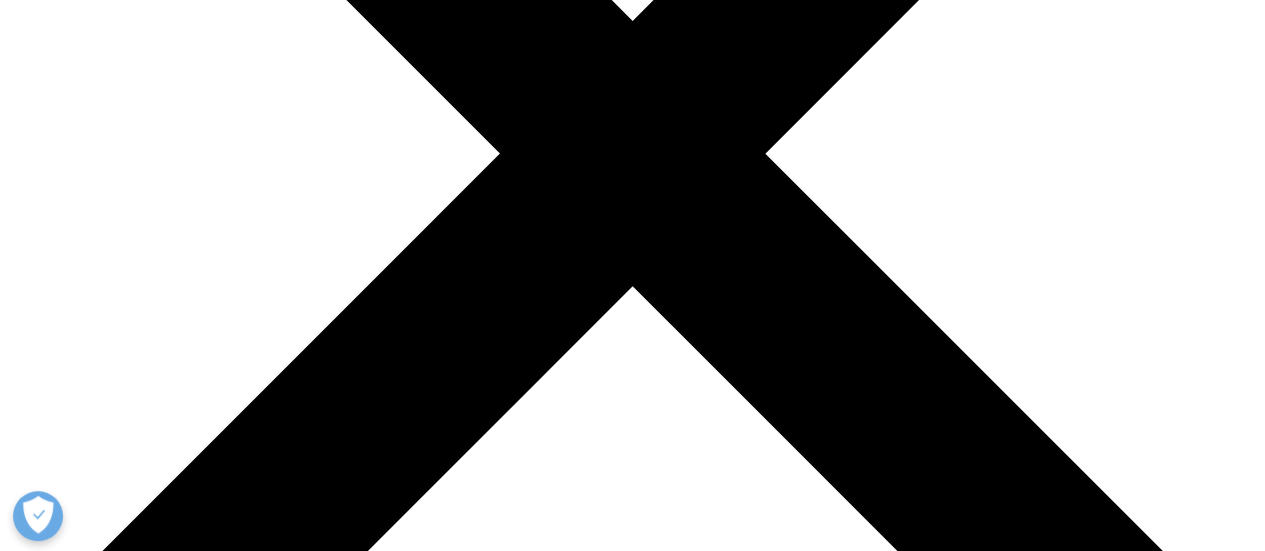 click on "Download" at bounding box center (41, 22011) 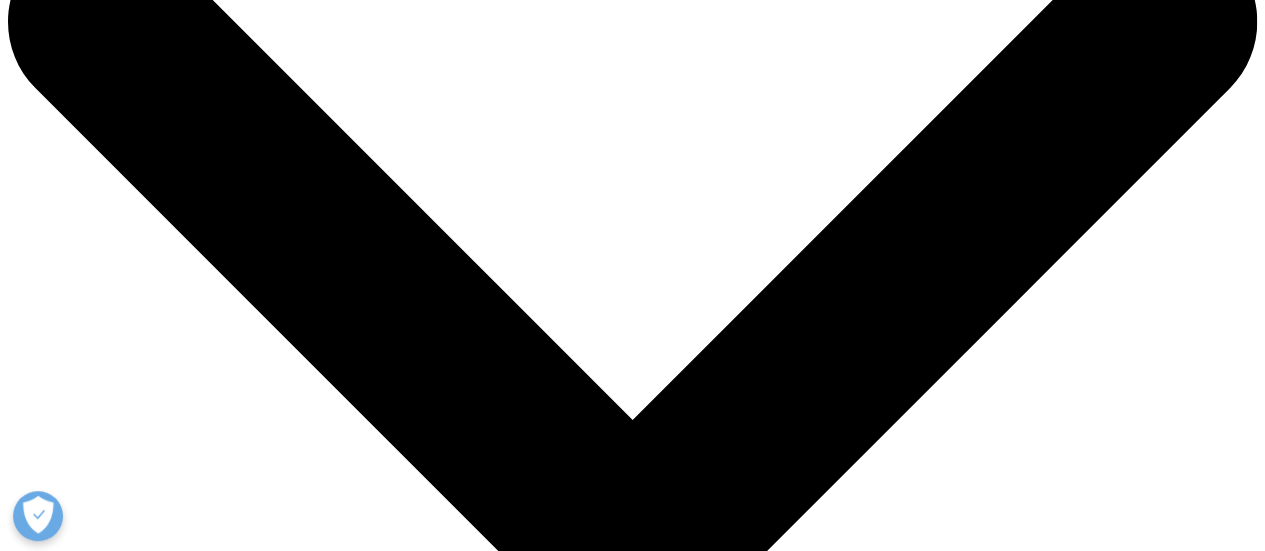 scroll, scrollTop: 0, scrollLeft: 0, axis: both 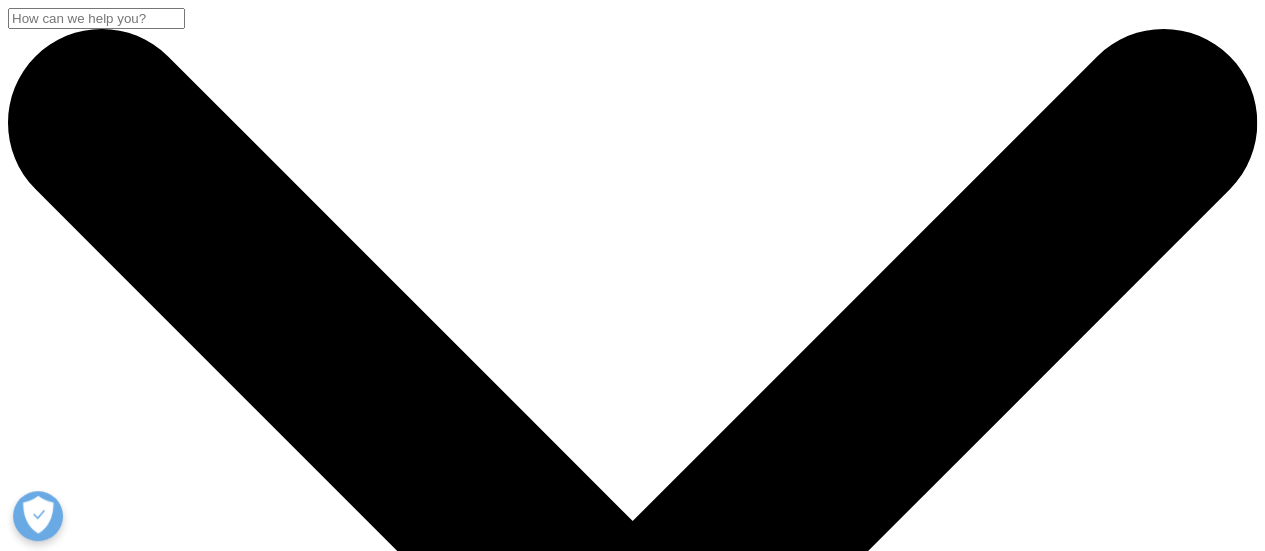 click on "Digital Health Trends 2024" at bounding box center [632, 22063] 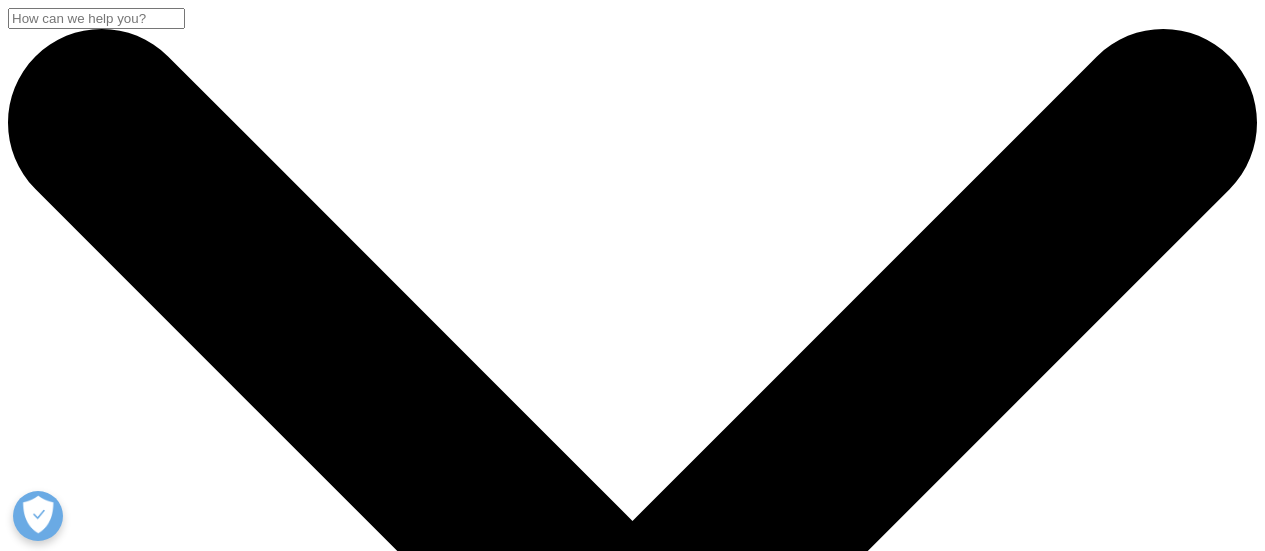 scroll, scrollTop: 0, scrollLeft: 0, axis: both 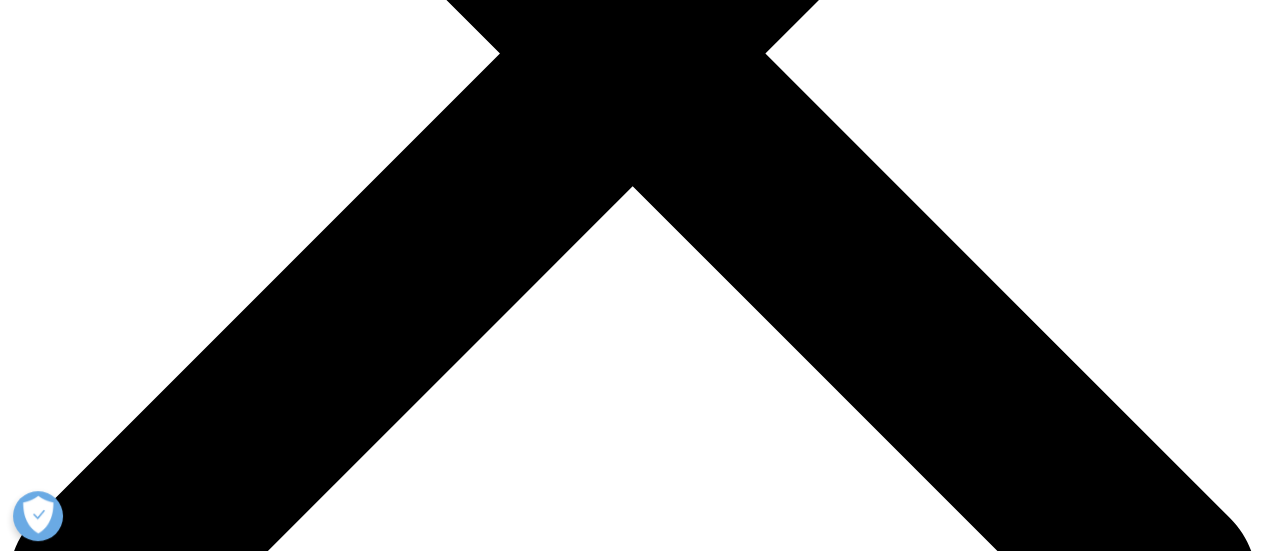 click on "Download" at bounding box center (41, 21821) 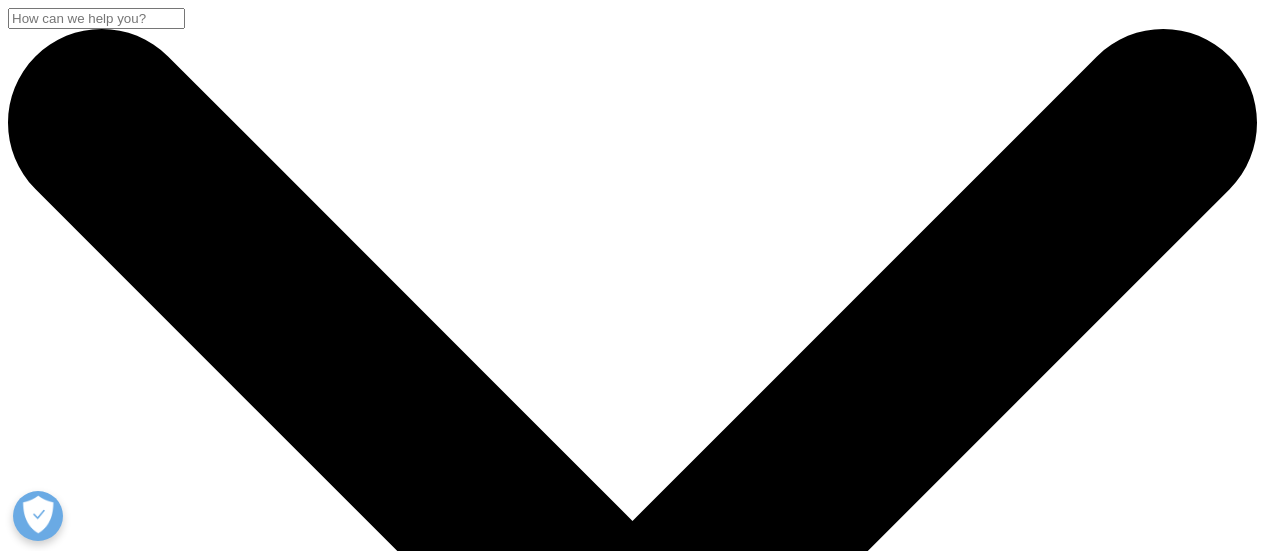 scroll, scrollTop: 0, scrollLeft: 0, axis: both 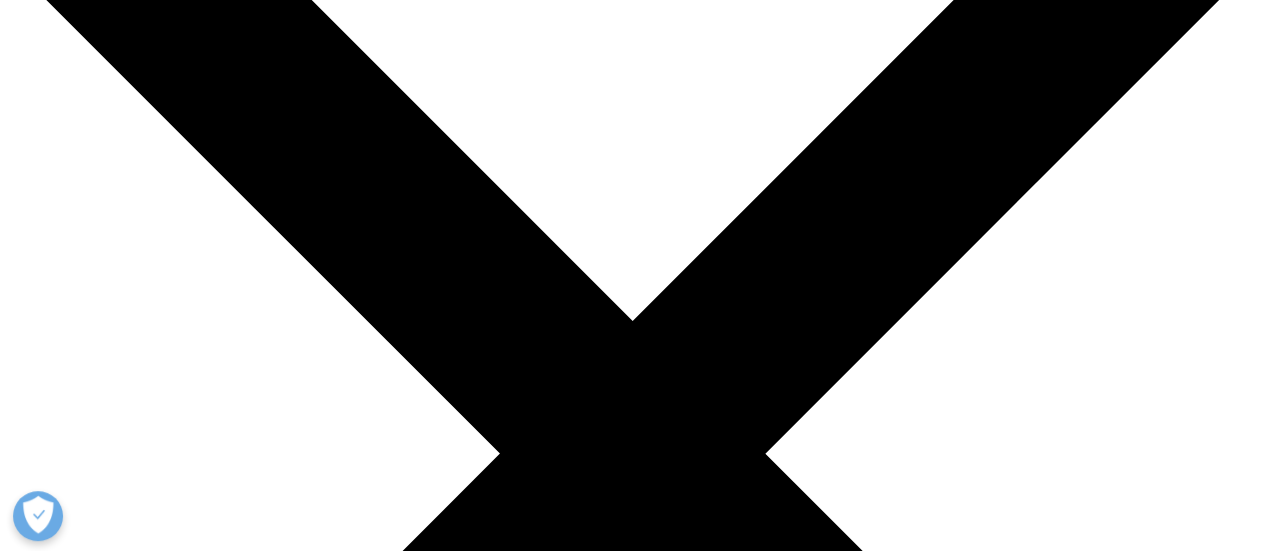 click on "Institute Report
[YEAR] Indicators of Progress for the Life Sciences Sector
How will we know if the sector is advancing in [YEAR]?
[MONTH] [DAY], [YEAR]
Insights
The IQVIA Institute
Reports and Publications
Reports" at bounding box center (632, 23208) 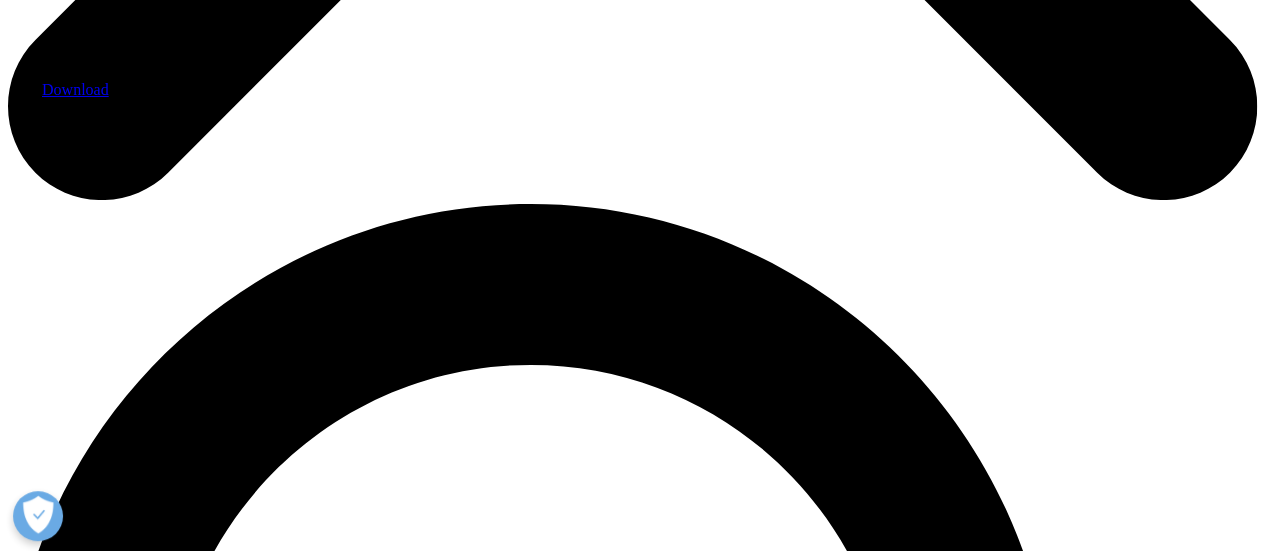 scroll, scrollTop: 1100, scrollLeft: 0, axis: vertical 